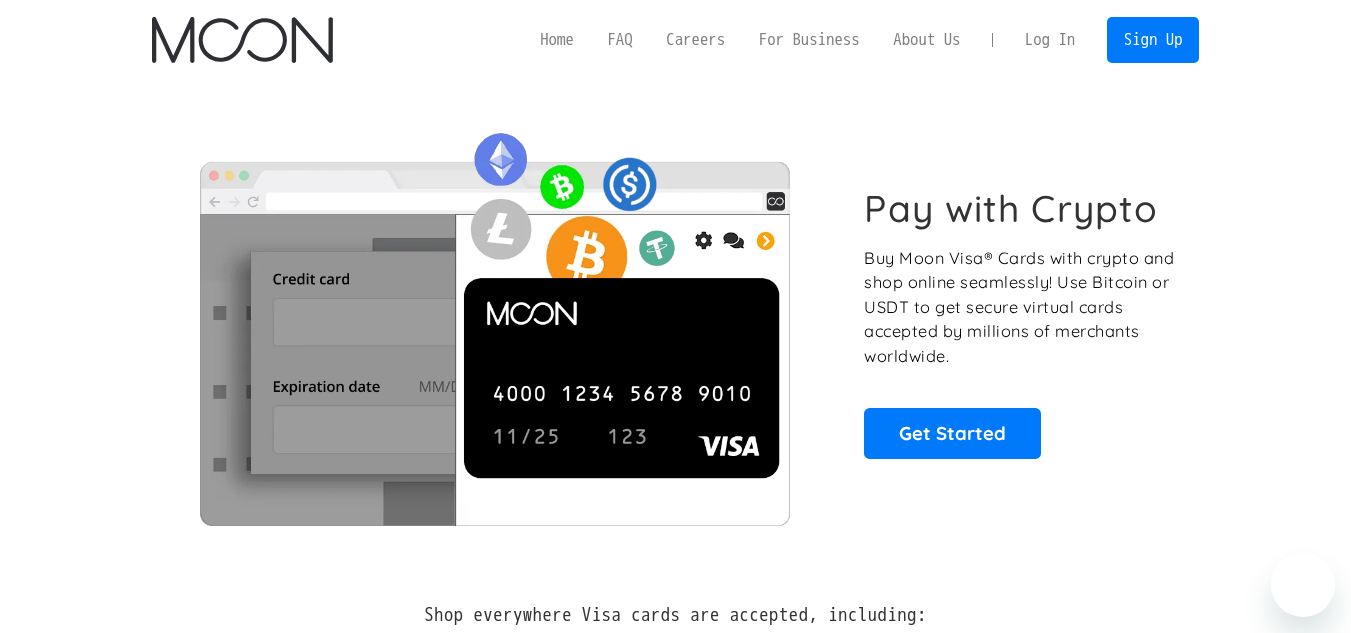 scroll, scrollTop: 0, scrollLeft: 0, axis: both 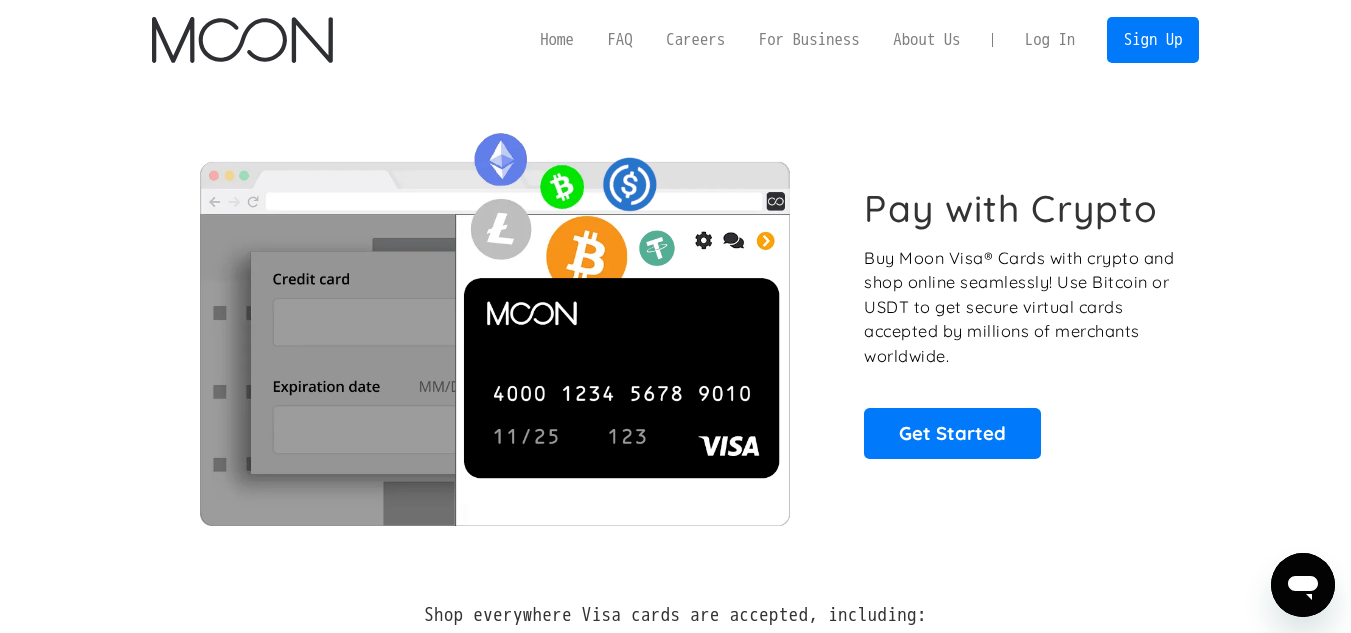 click on "Log In" at bounding box center (1050, 40) 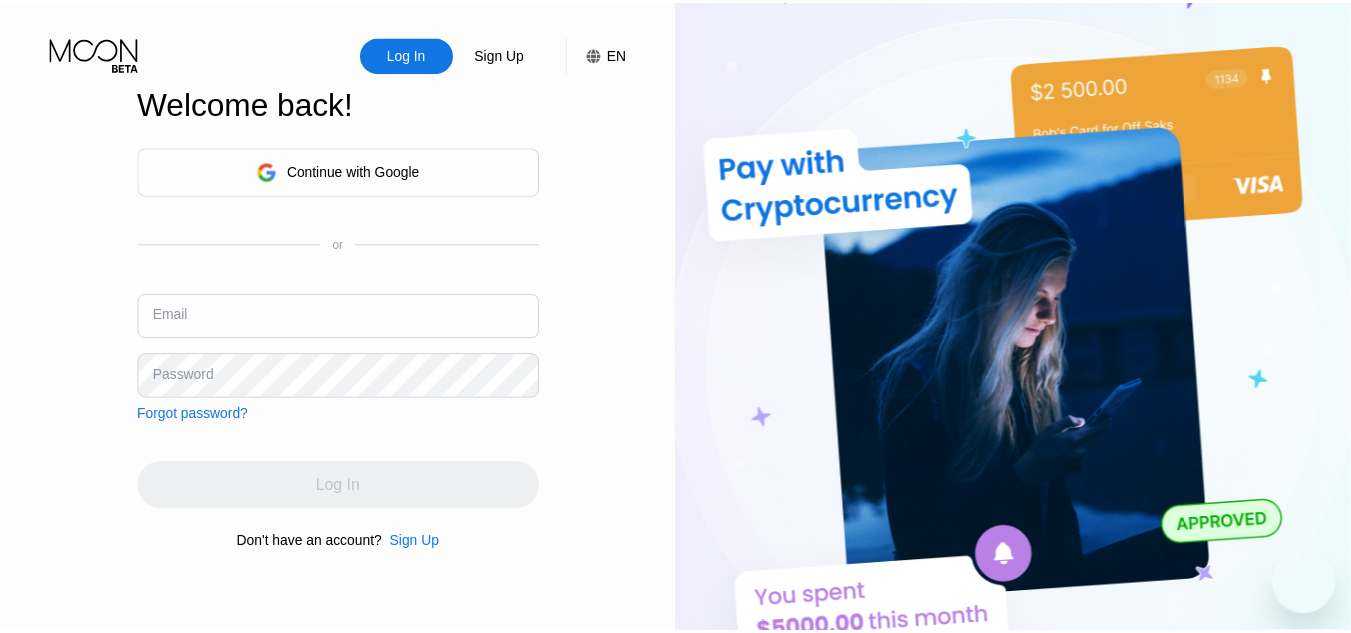 scroll, scrollTop: 0, scrollLeft: 0, axis: both 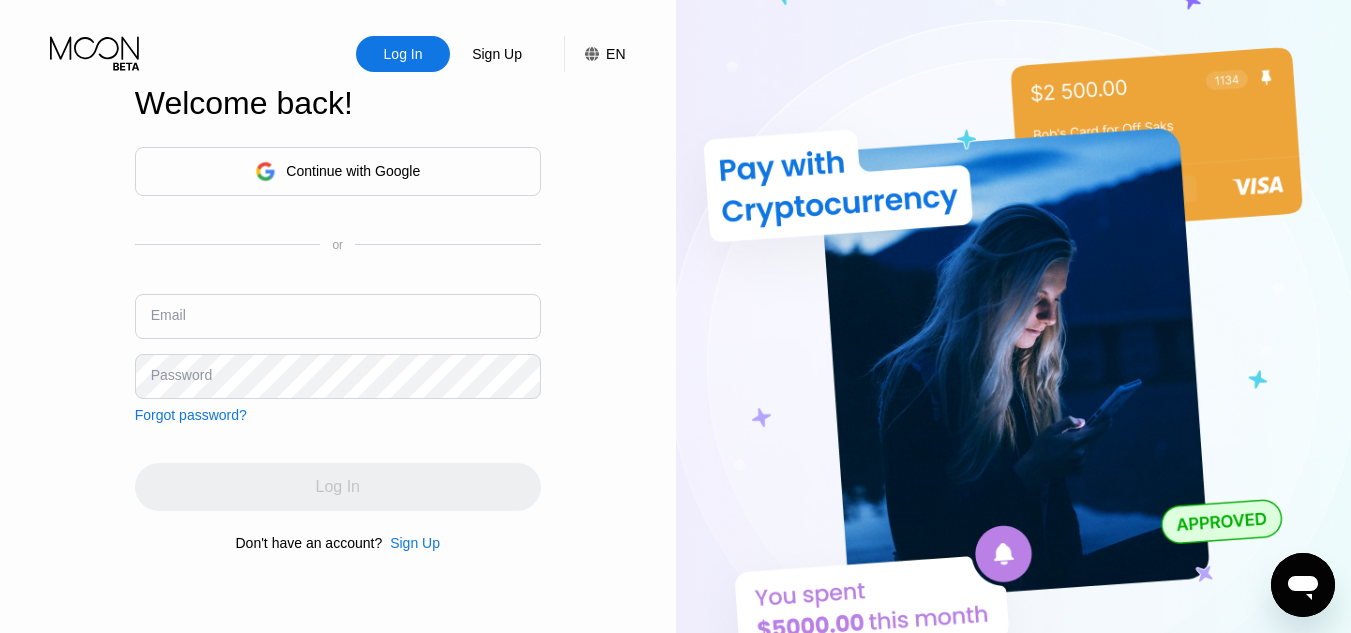 click at bounding box center (338, 316) 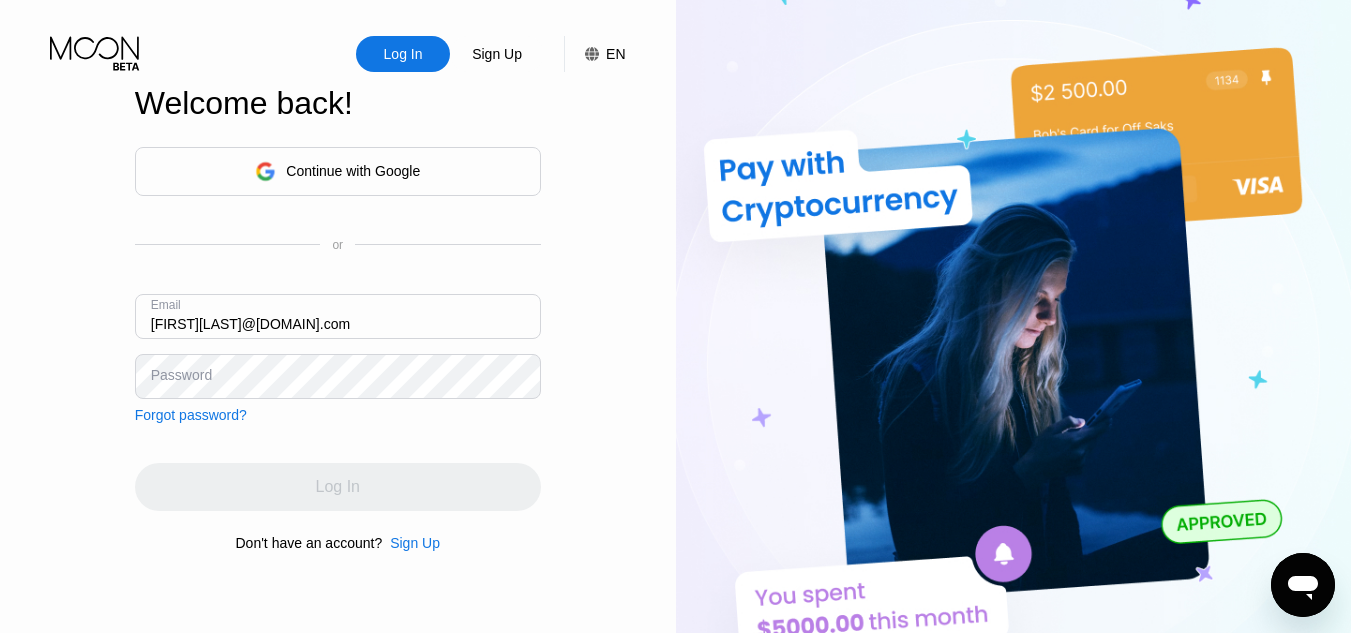 type on "[FIRST][LAST]@[DOMAIN].com" 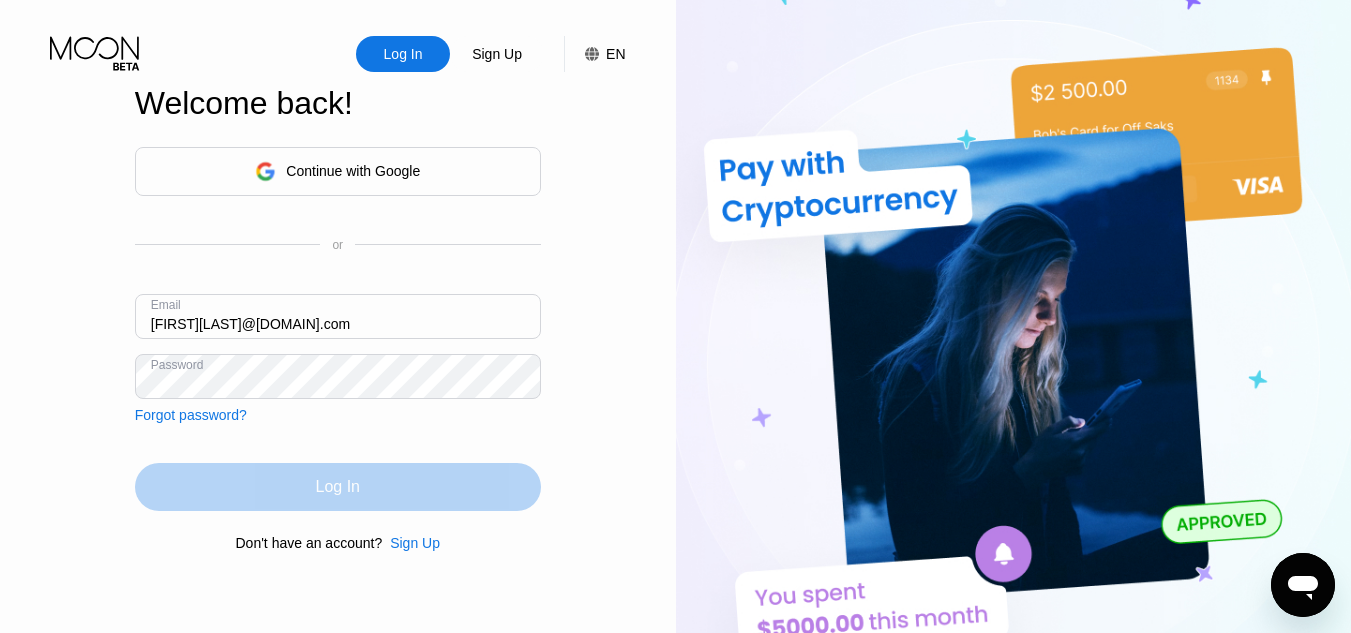click on "Log In" at bounding box center [338, 487] 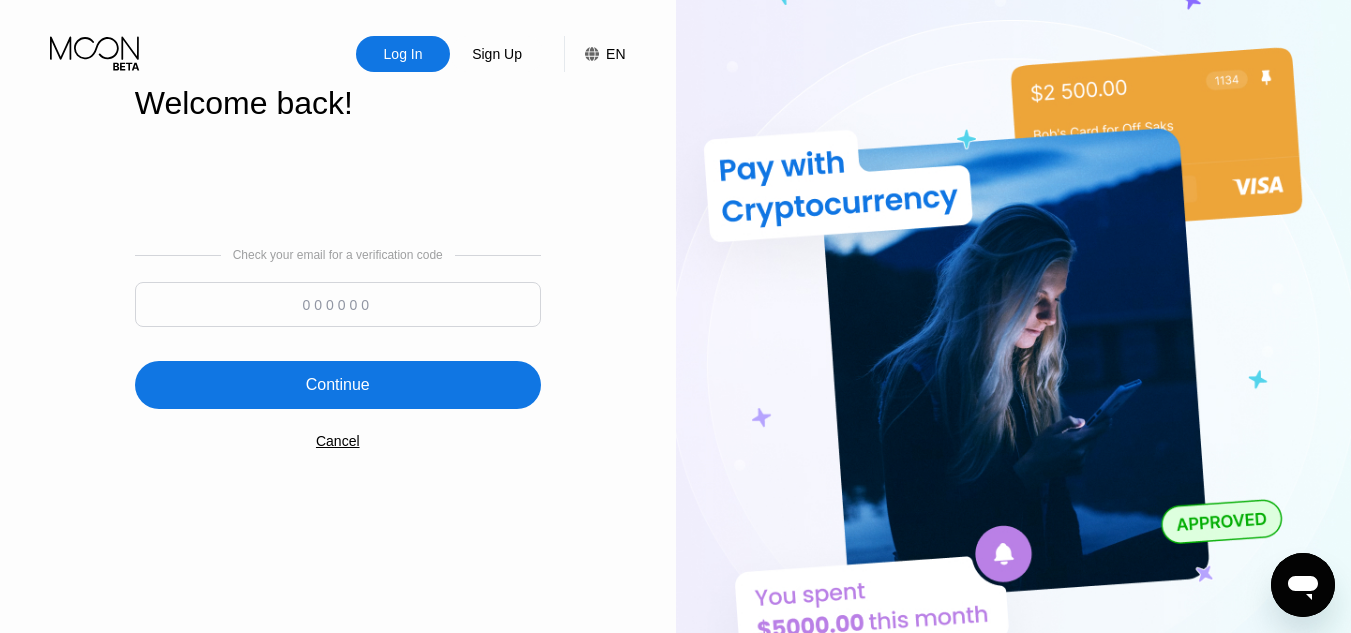 click at bounding box center (338, 304) 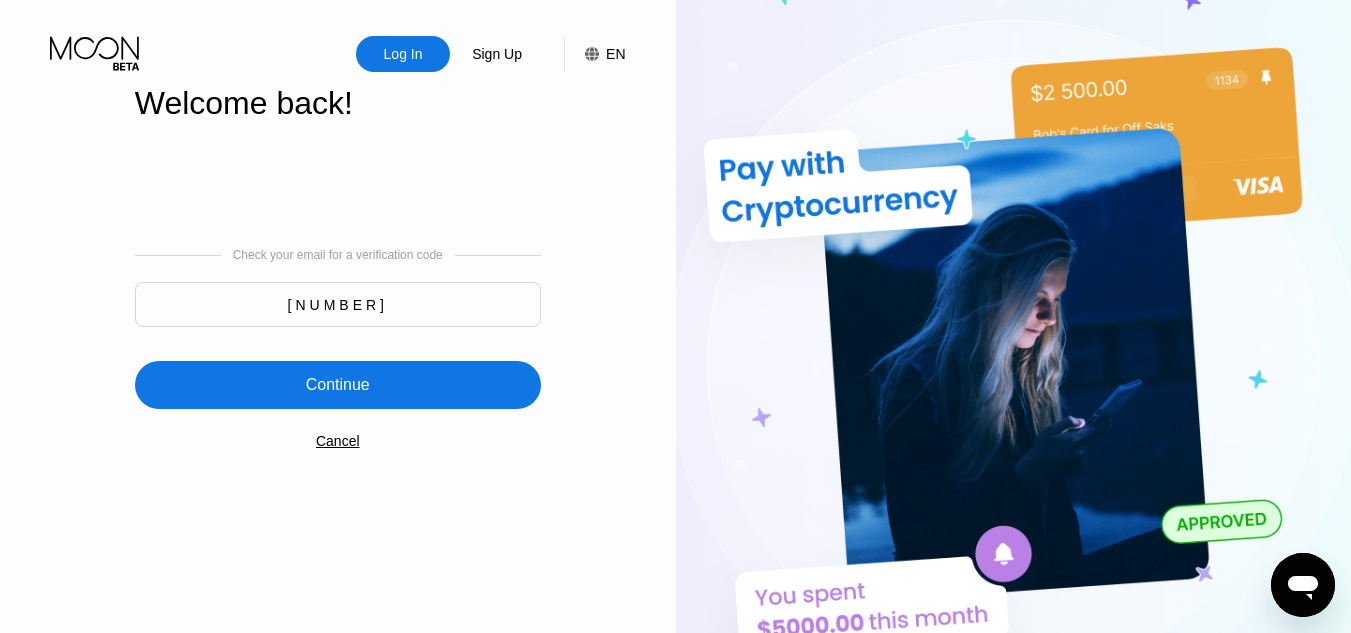 type on "[NUMBER]" 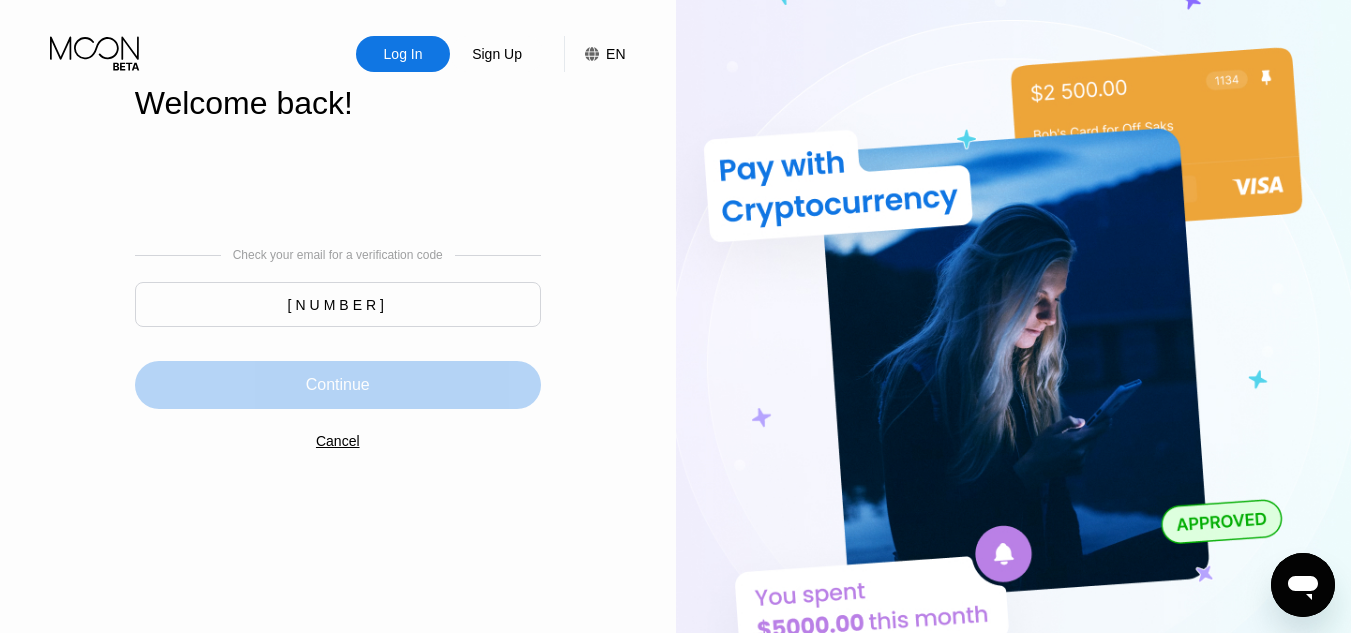 click on "Continue" at bounding box center (338, 385) 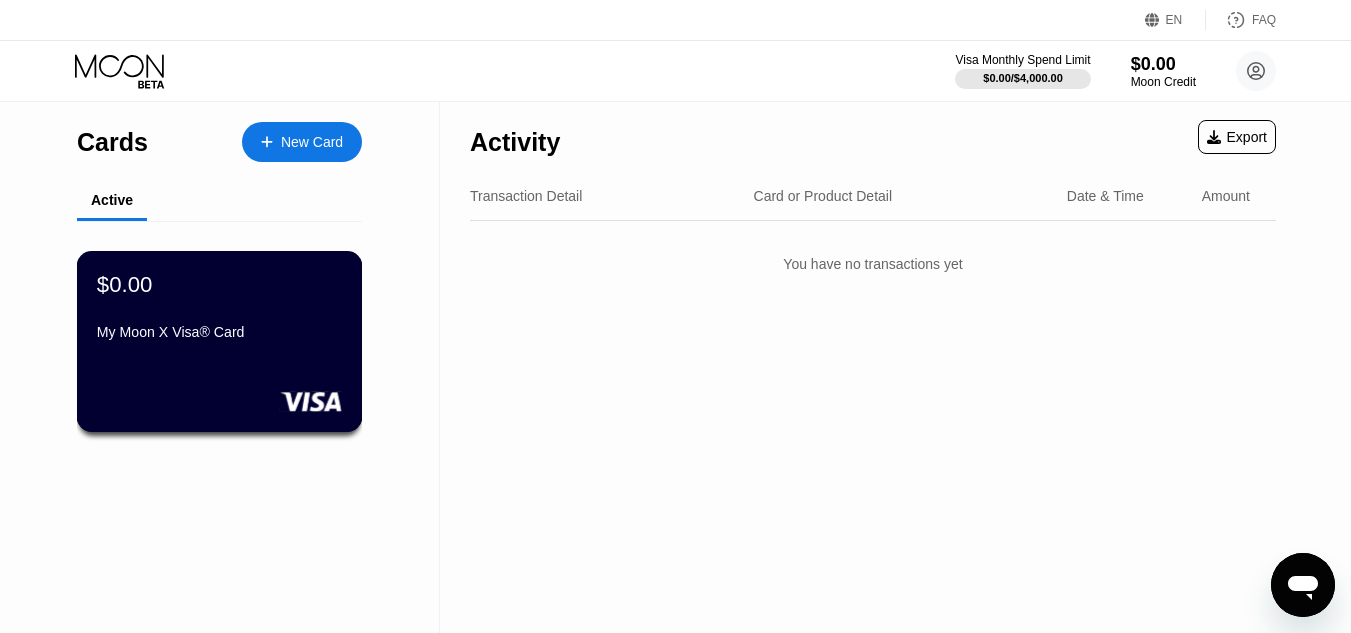 click on "$0.00" at bounding box center (219, 284) 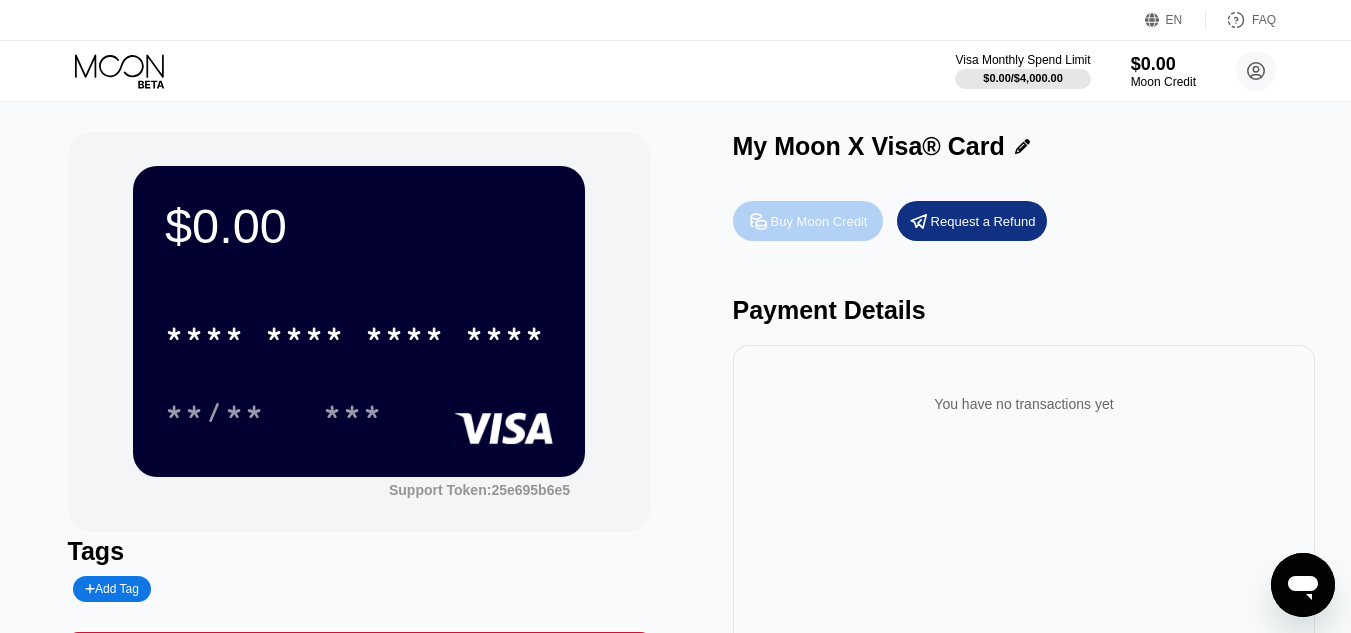 click on "Buy Moon Credit" at bounding box center [819, 221] 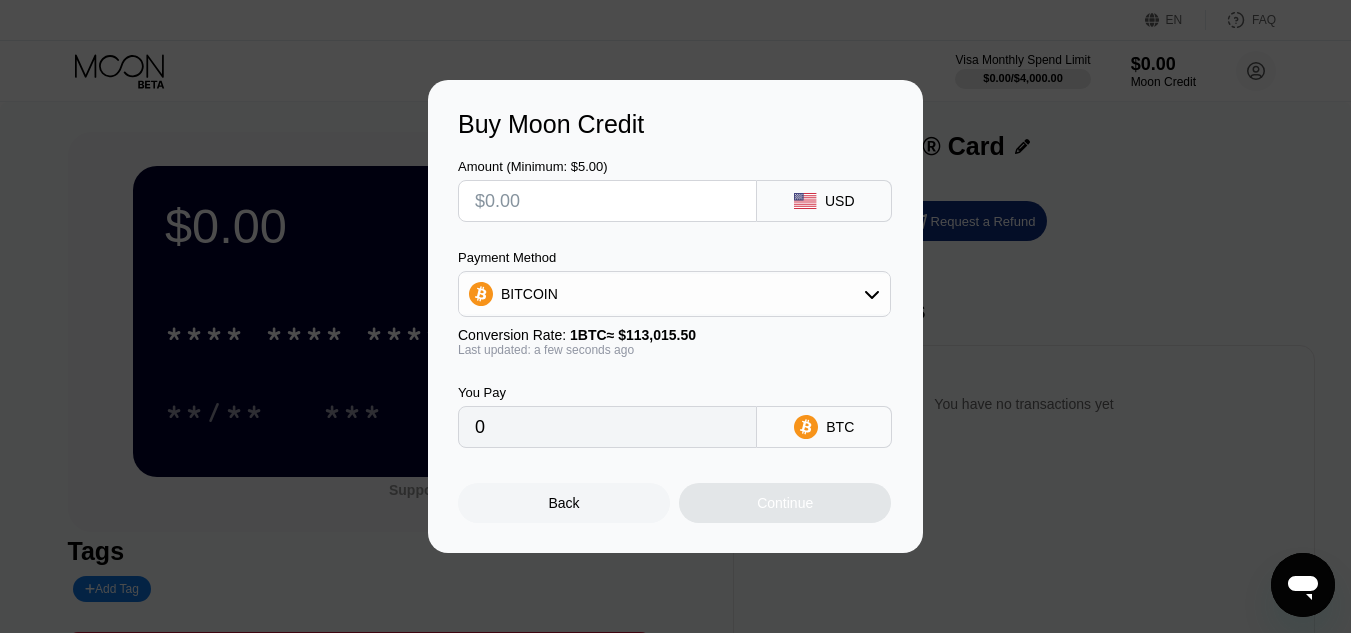 click at bounding box center (607, 201) 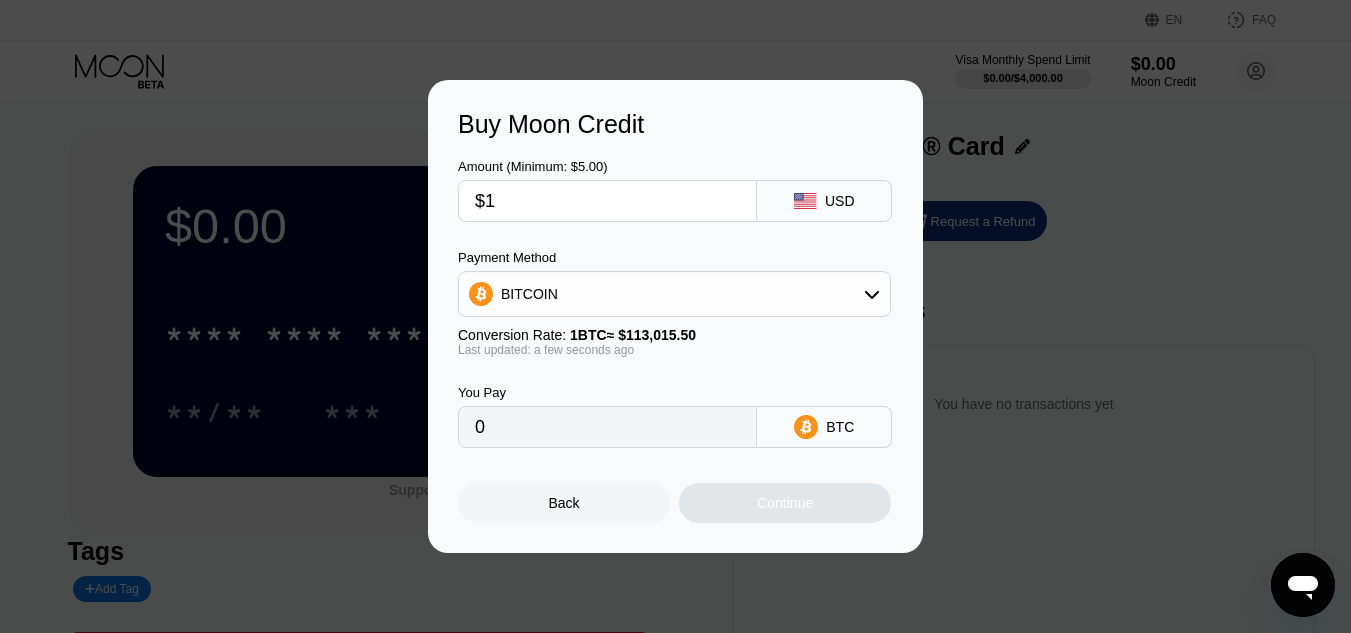 type on "0.00000885" 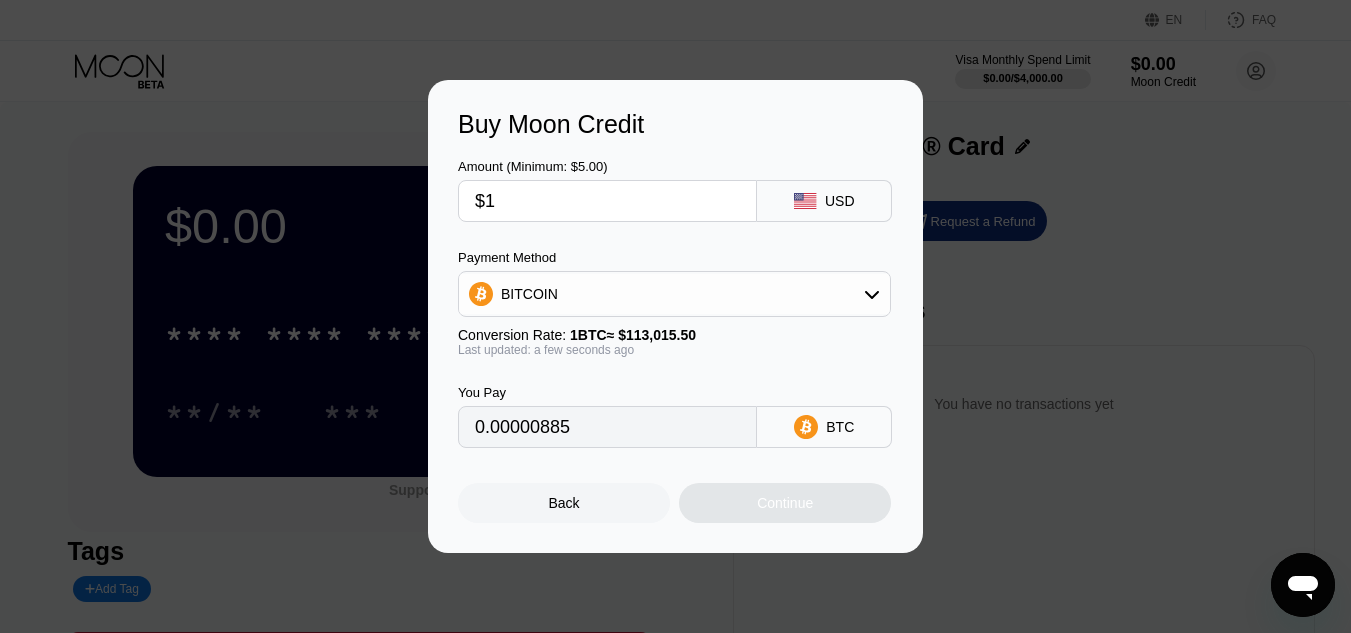 type on "$10" 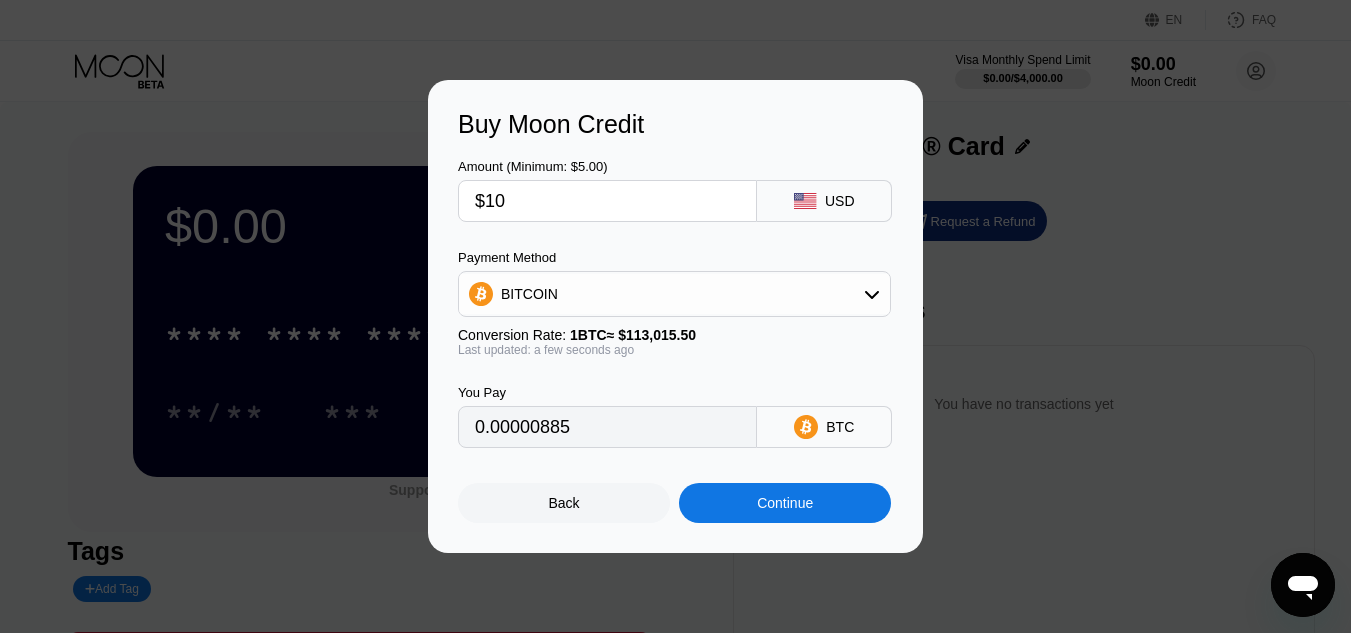 type on "0.00008849" 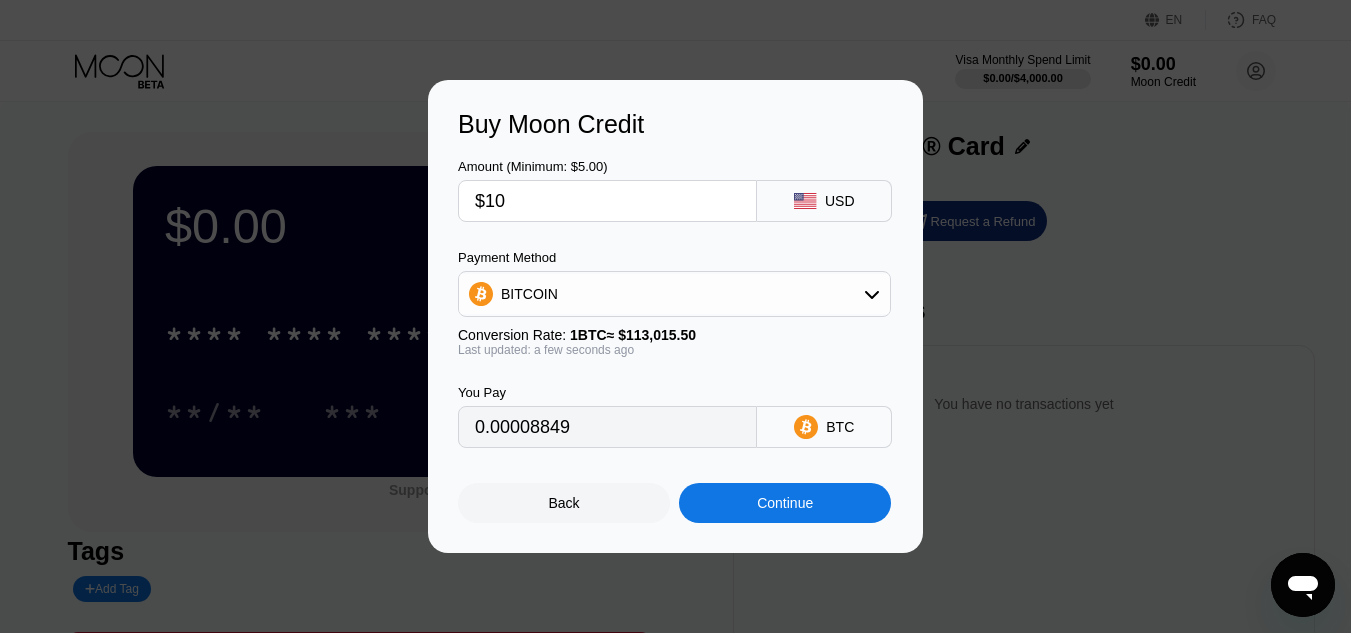 type on "$10" 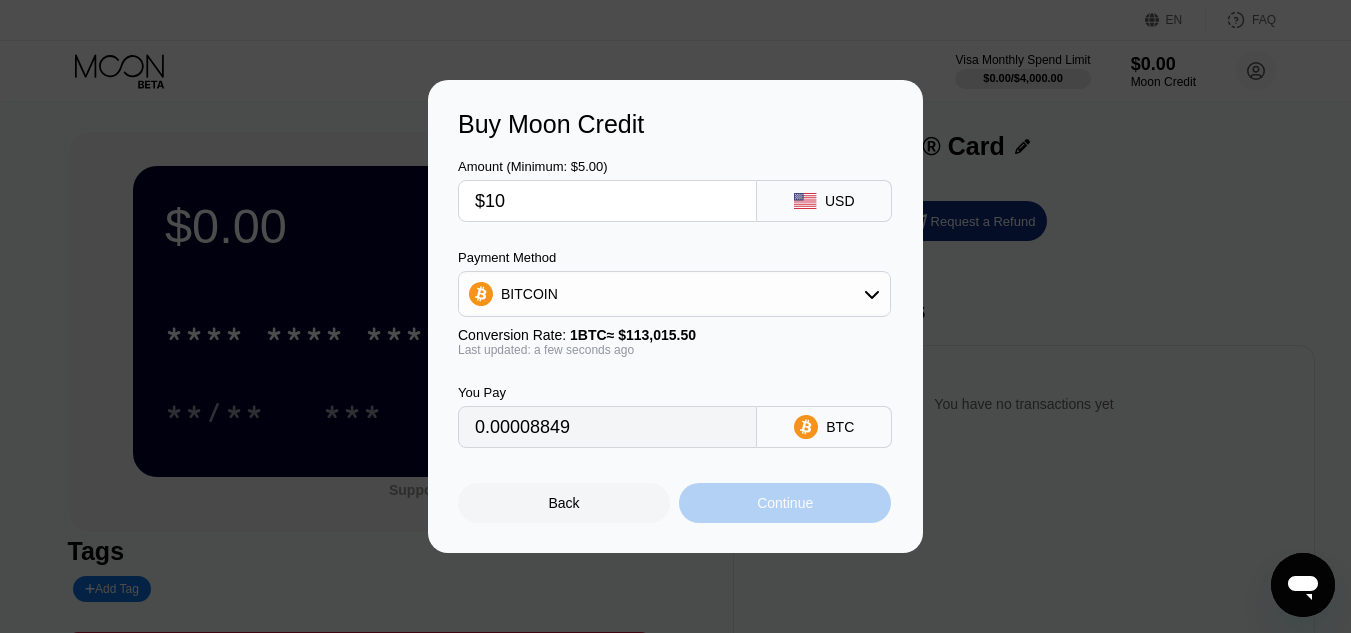 click on "Continue" at bounding box center [785, 503] 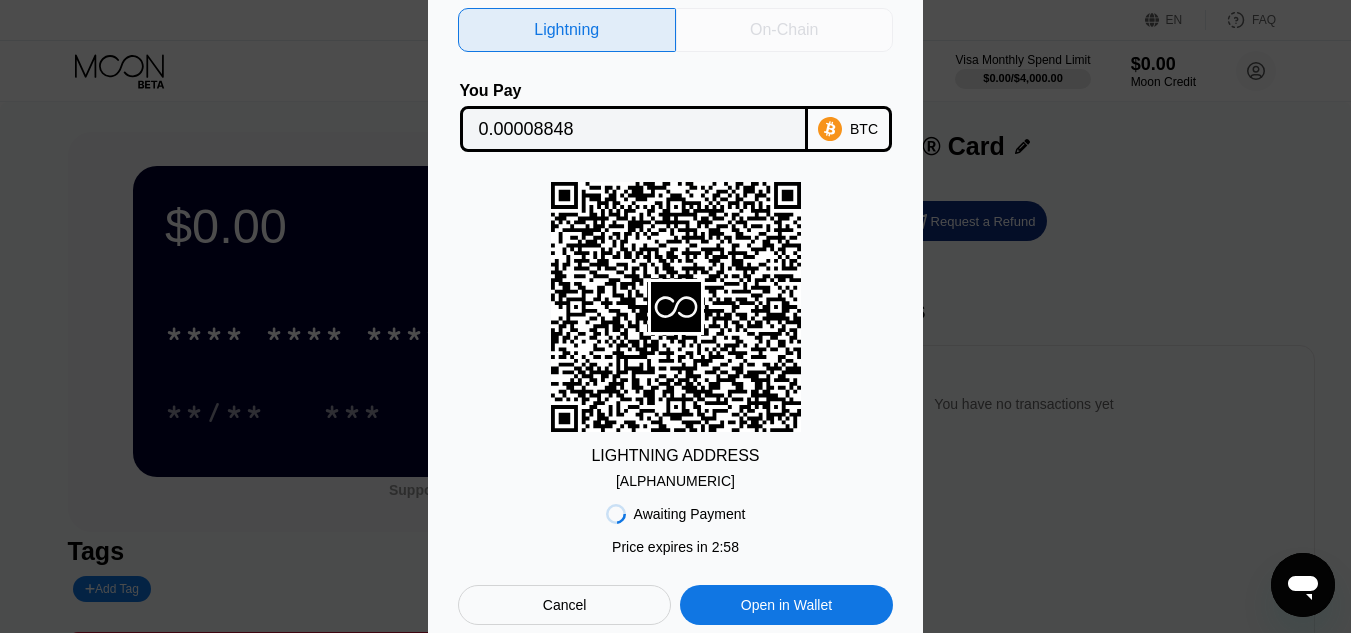 click on "On-Chain" at bounding box center (784, 30) 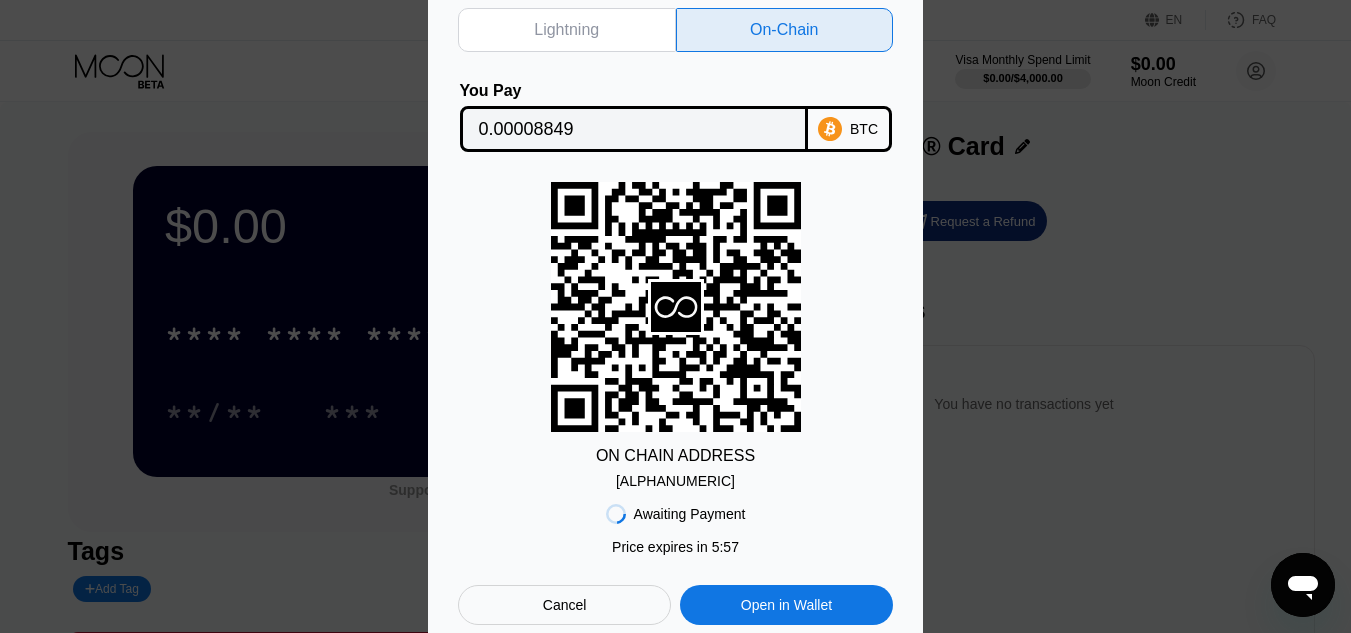 click on "[ALPHANUMERIC]" at bounding box center (675, 481) 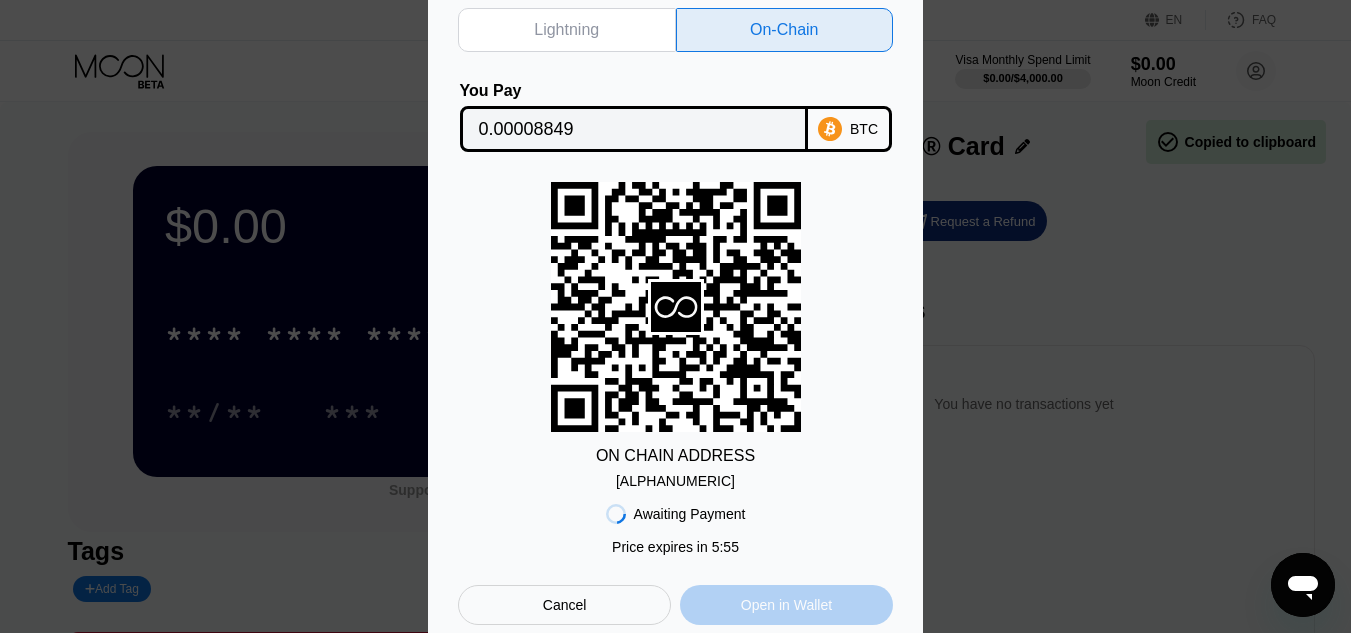 click on "Open in Wallet" at bounding box center [786, 605] 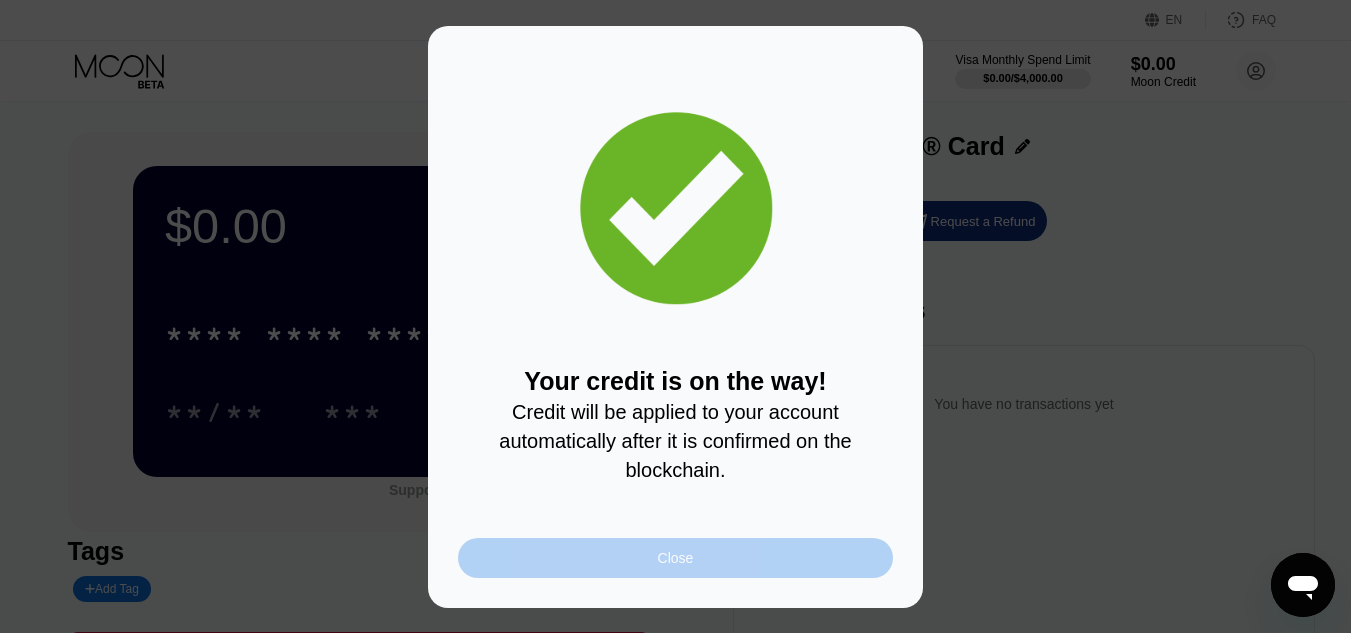 click on "Close" at bounding box center [675, 558] 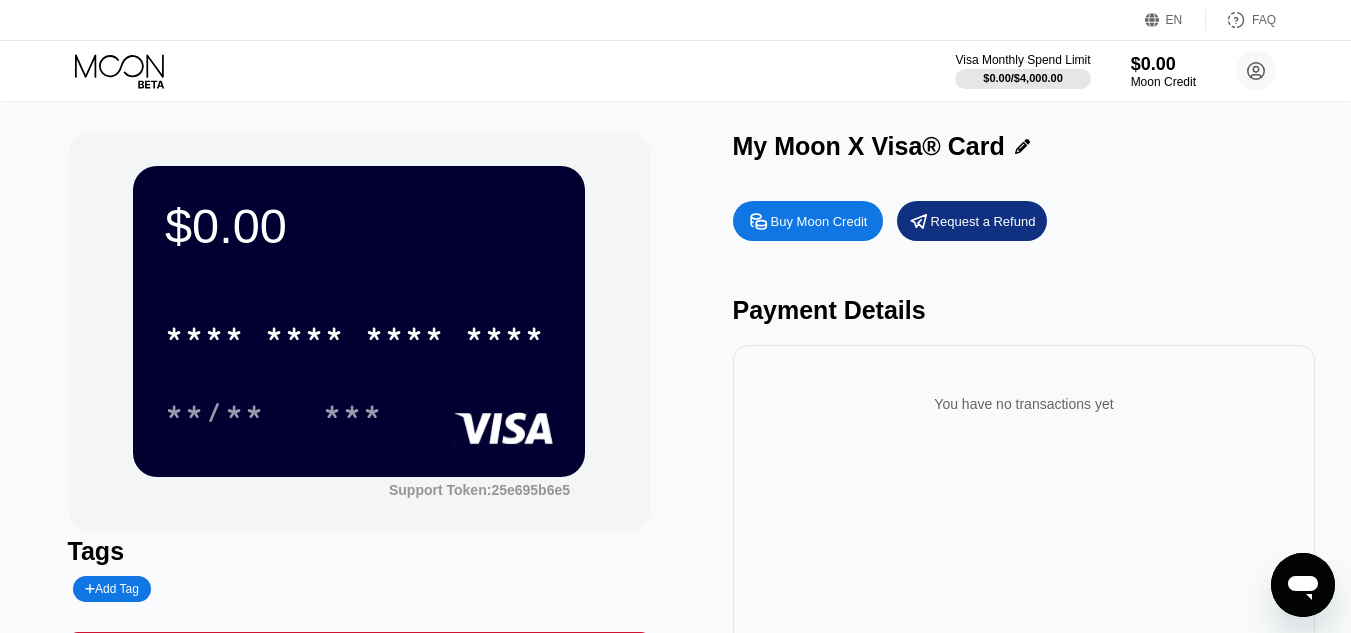 click on "Buy Moon Credit Request a Refund Payment Details You have no transactions yet" at bounding box center (1024, 443) 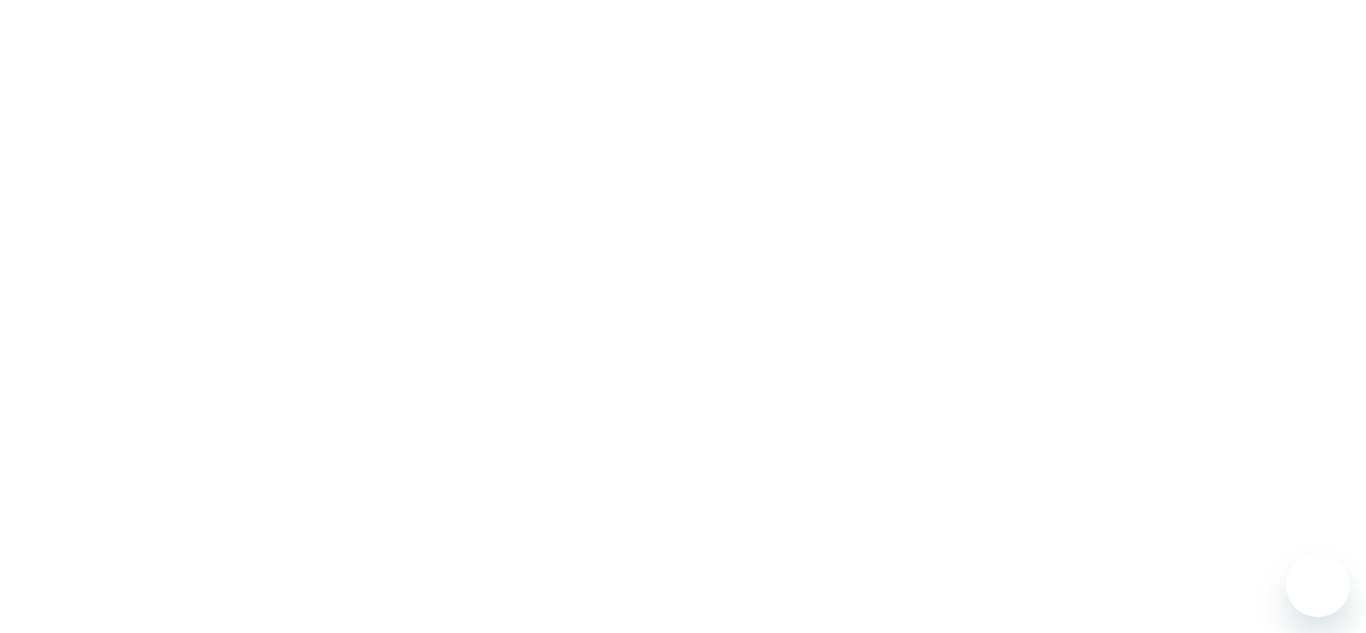 scroll, scrollTop: 0, scrollLeft: 0, axis: both 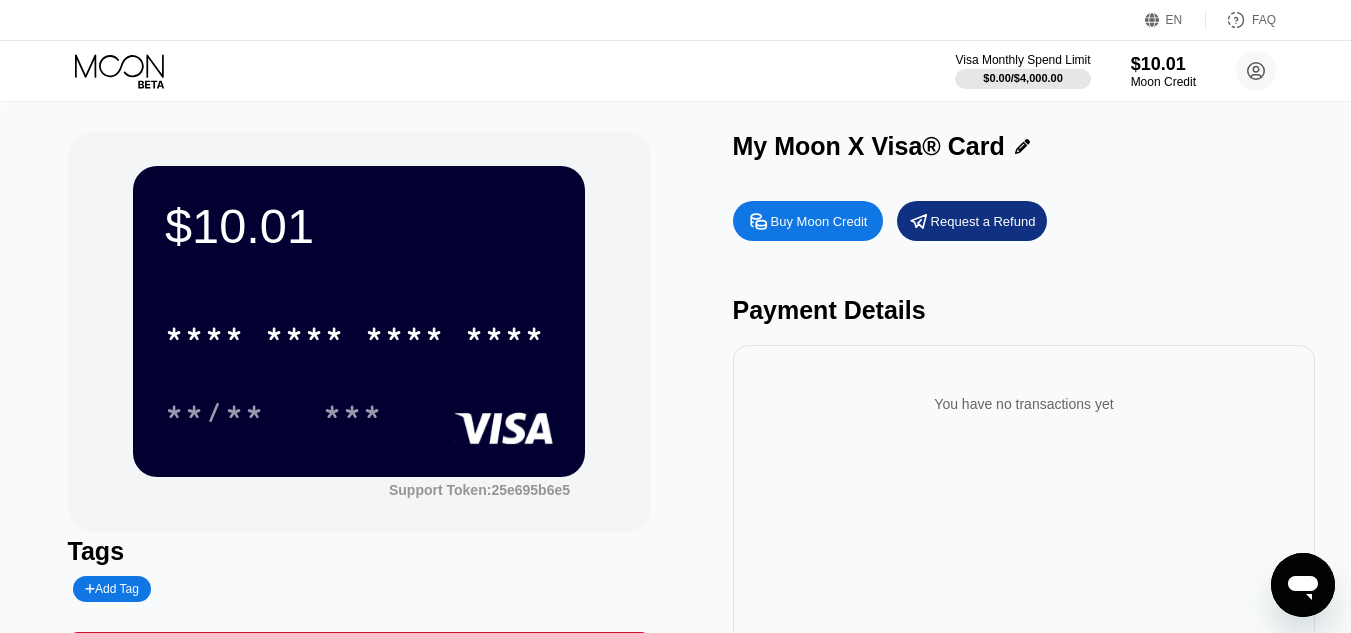 click on "$10.01 * * * * * * * * * * * * **** **/** ***" at bounding box center (359, 321) 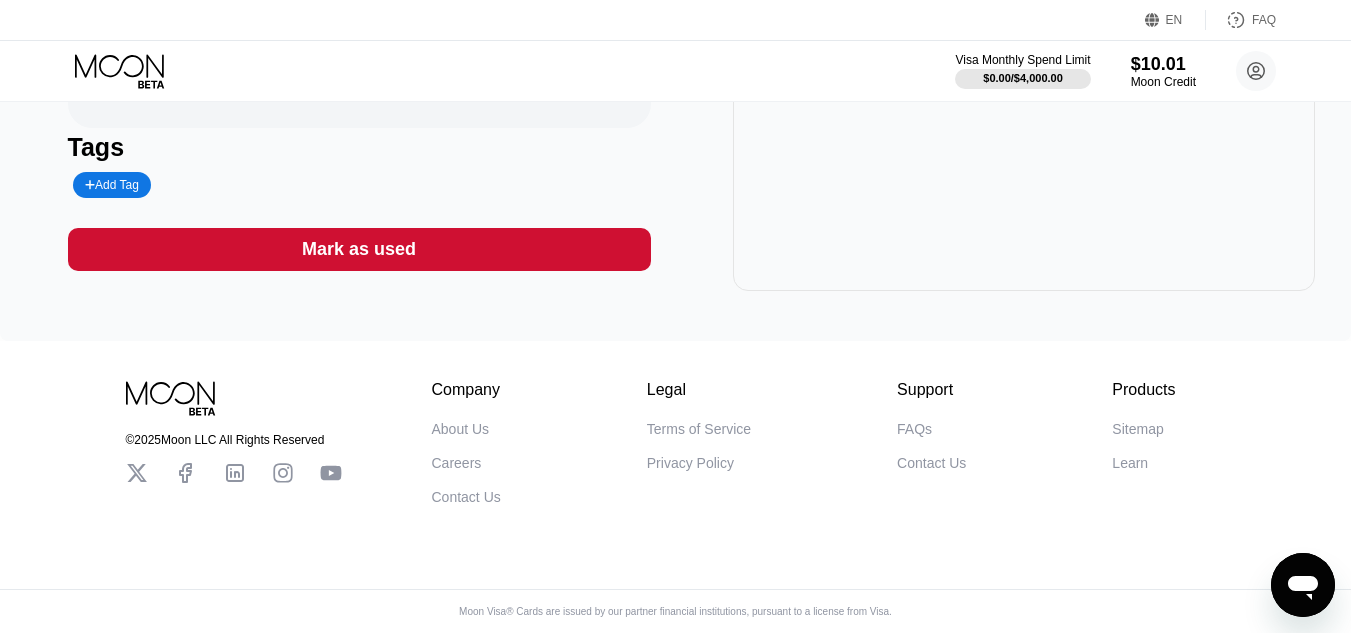 scroll, scrollTop: 0, scrollLeft: 0, axis: both 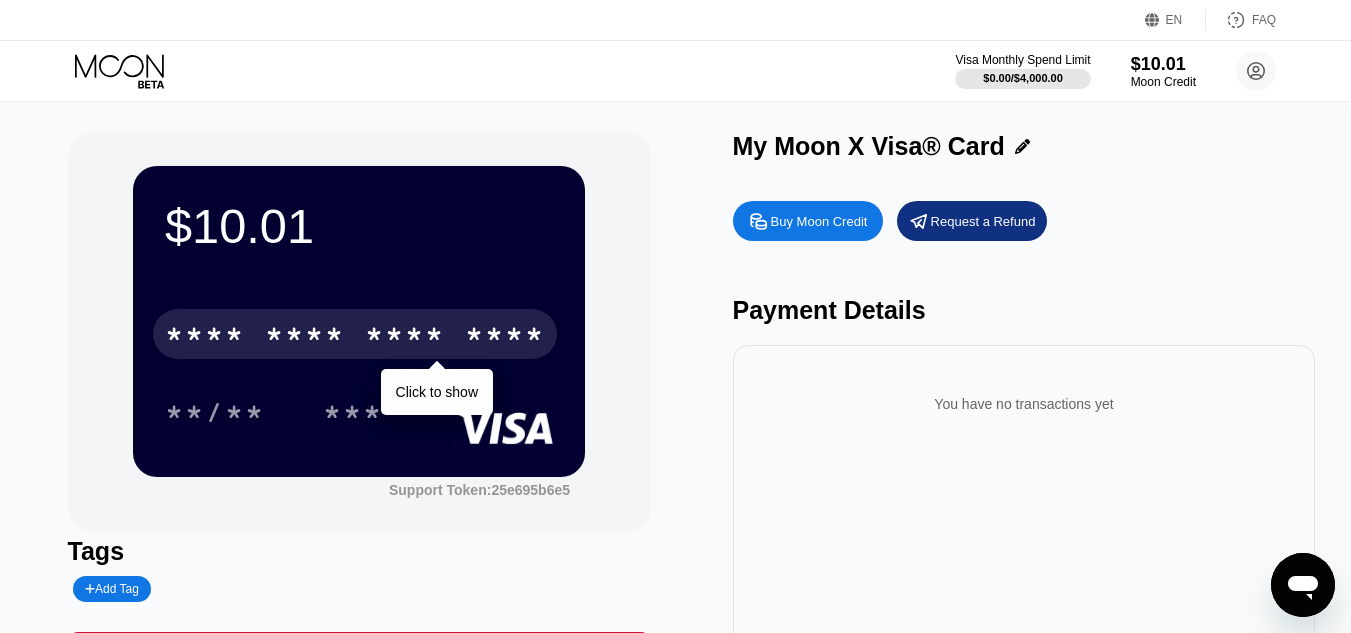 click on "* * * * * * * * * * * * ****" at bounding box center (355, 334) 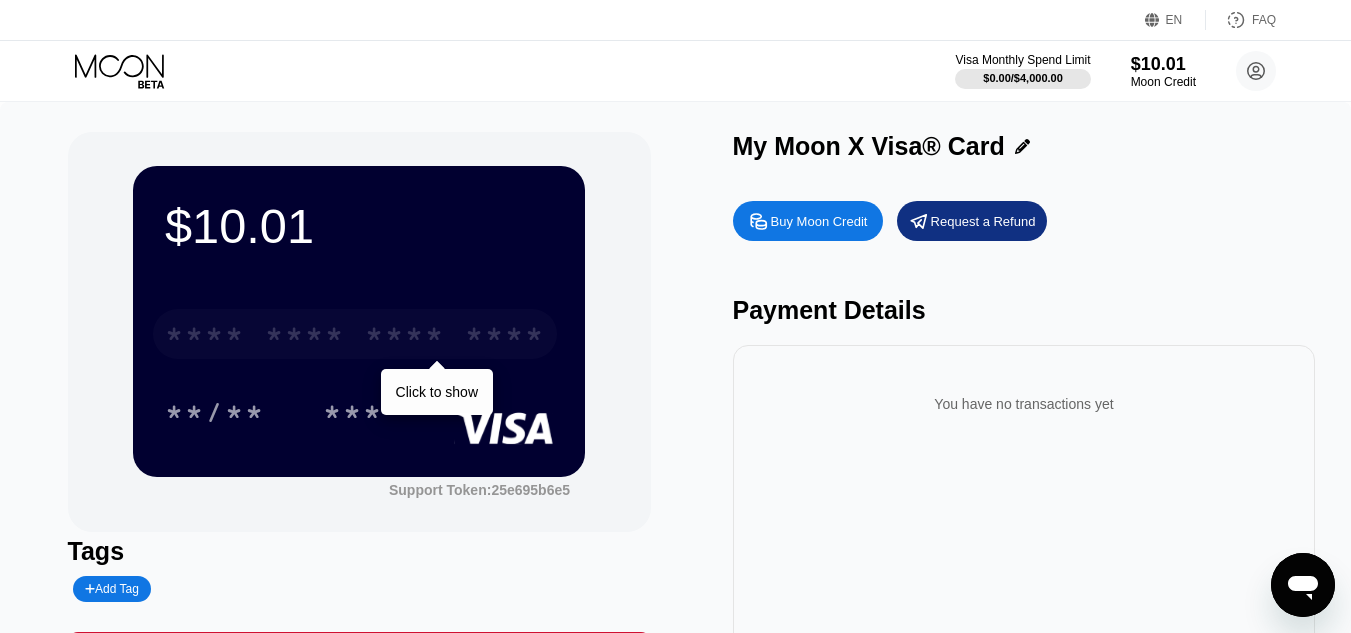 click on "* * * * * * * * * * * * ****" at bounding box center (355, 334) 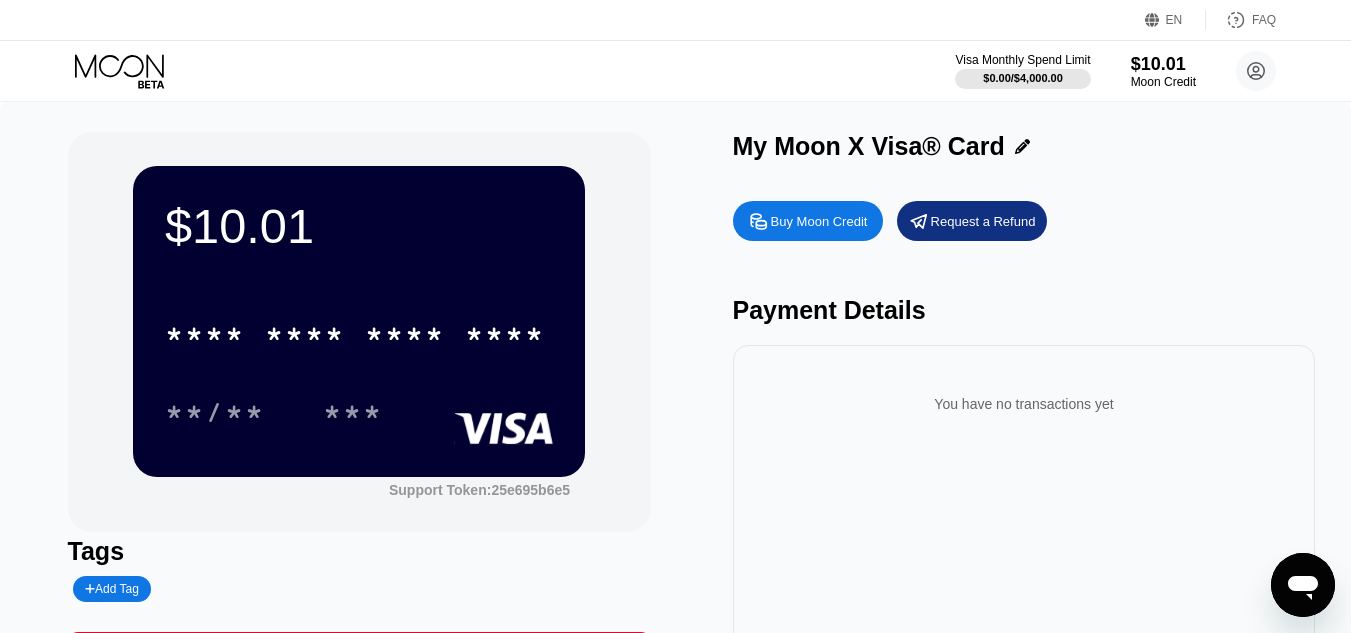 click on "* * * * * * * * * * * * **** **/** ***" at bounding box center (359, 353) 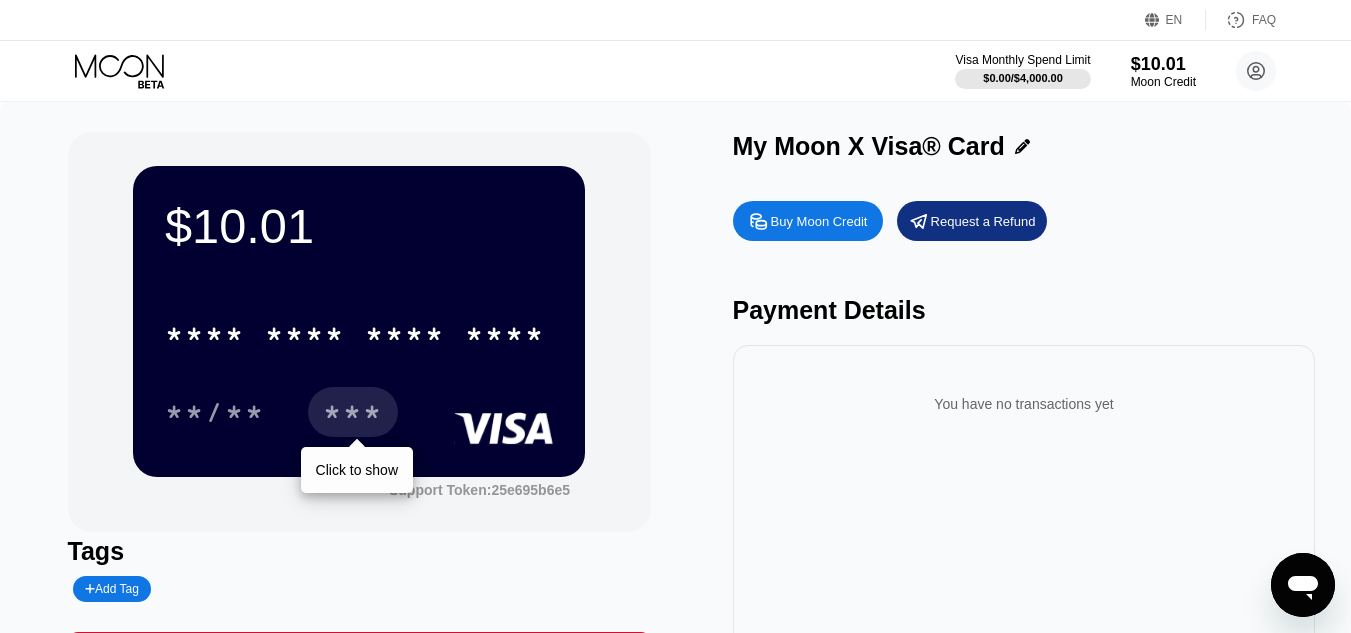 click on "***" at bounding box center (353, 412) 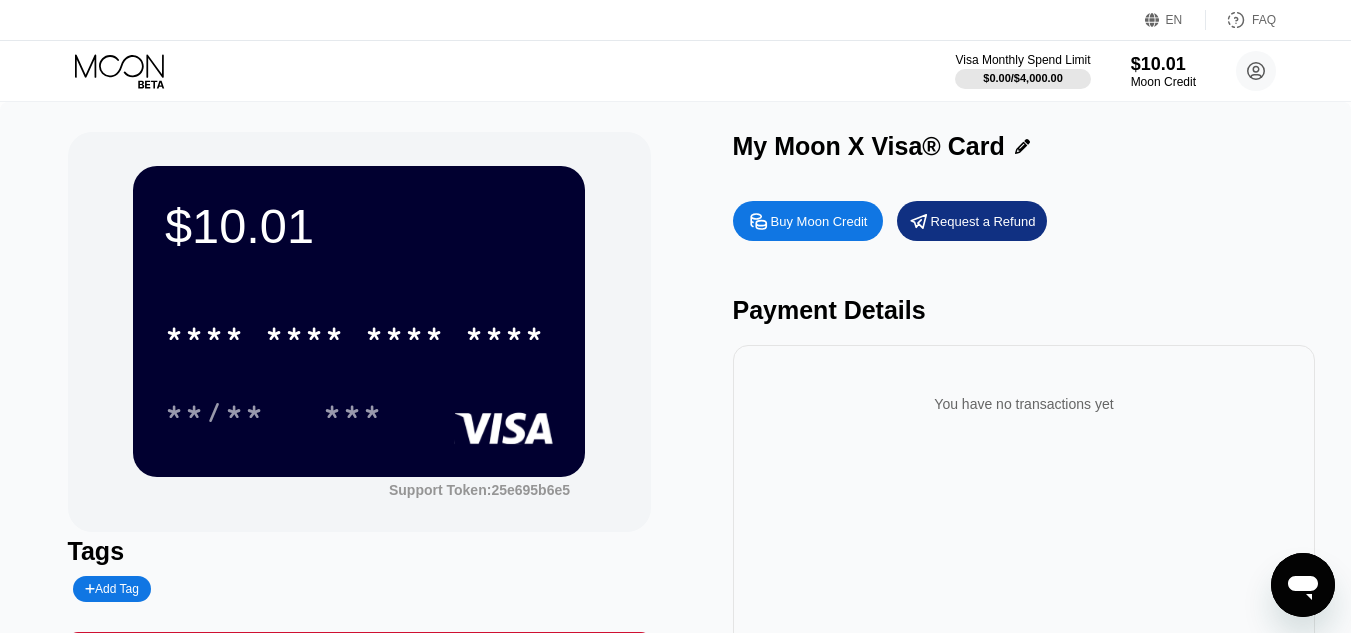 click on "$10.01 * * * * * * * * * * * * **** **/** ***" at bounding box center [359, 321] 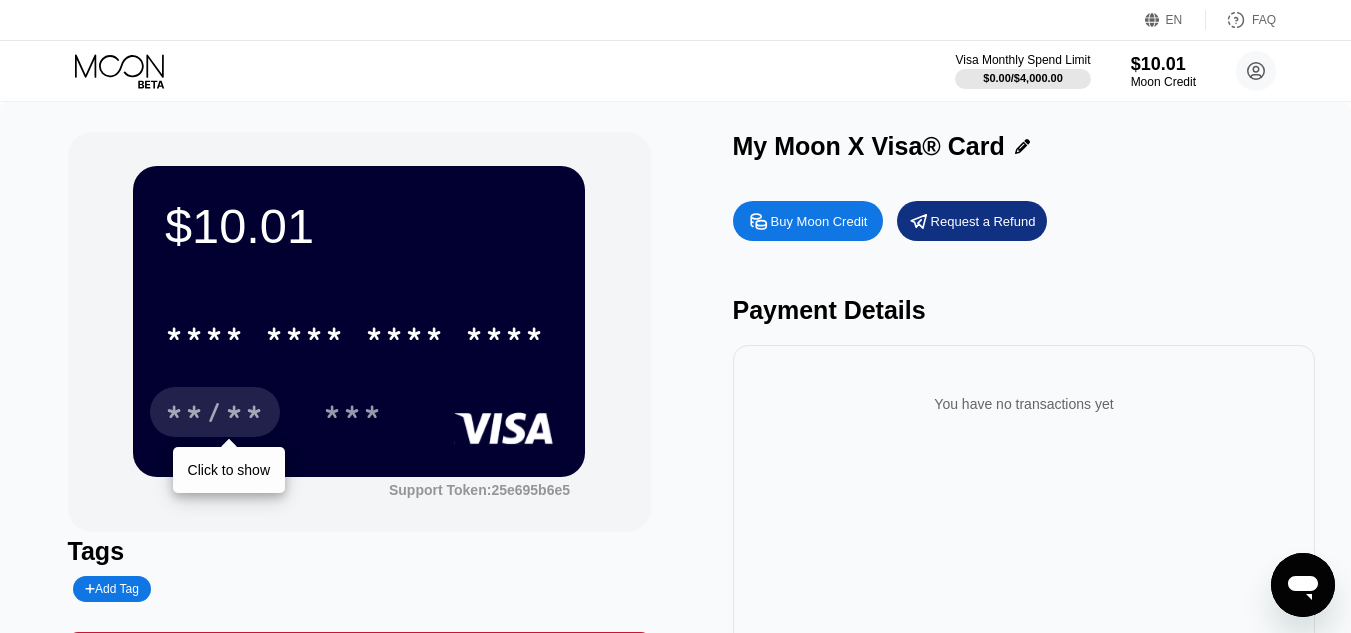 click on "**/**" at bounding box center [215, 415] 